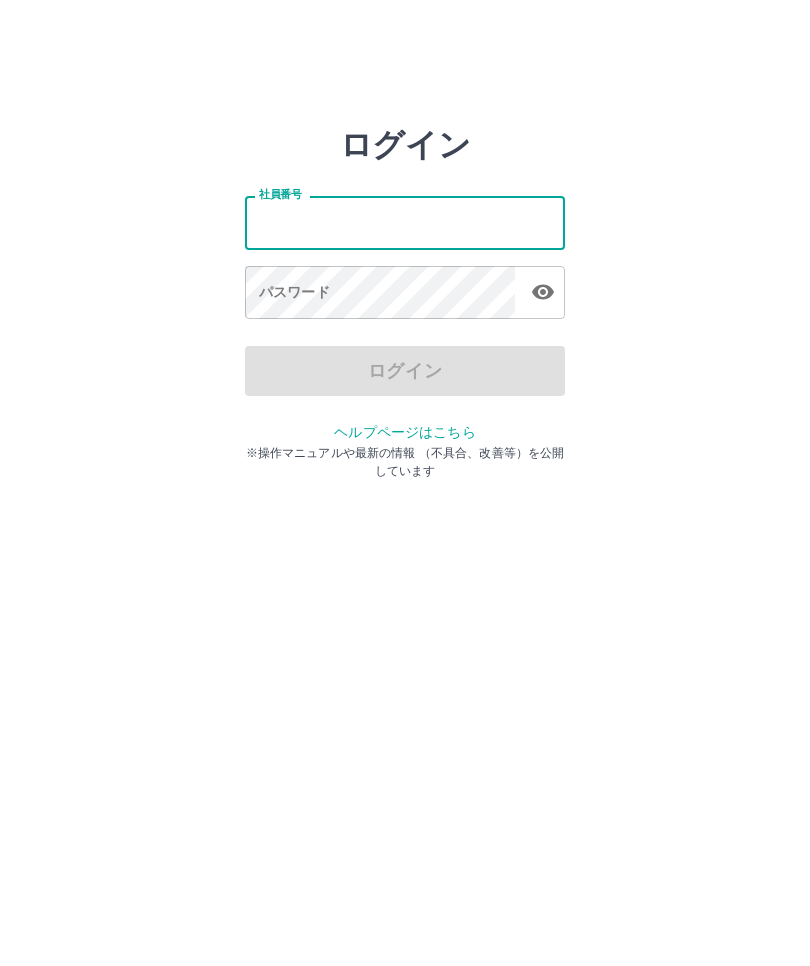 scroll, scrollTop: 0, scrollLeft: 0, axis: both 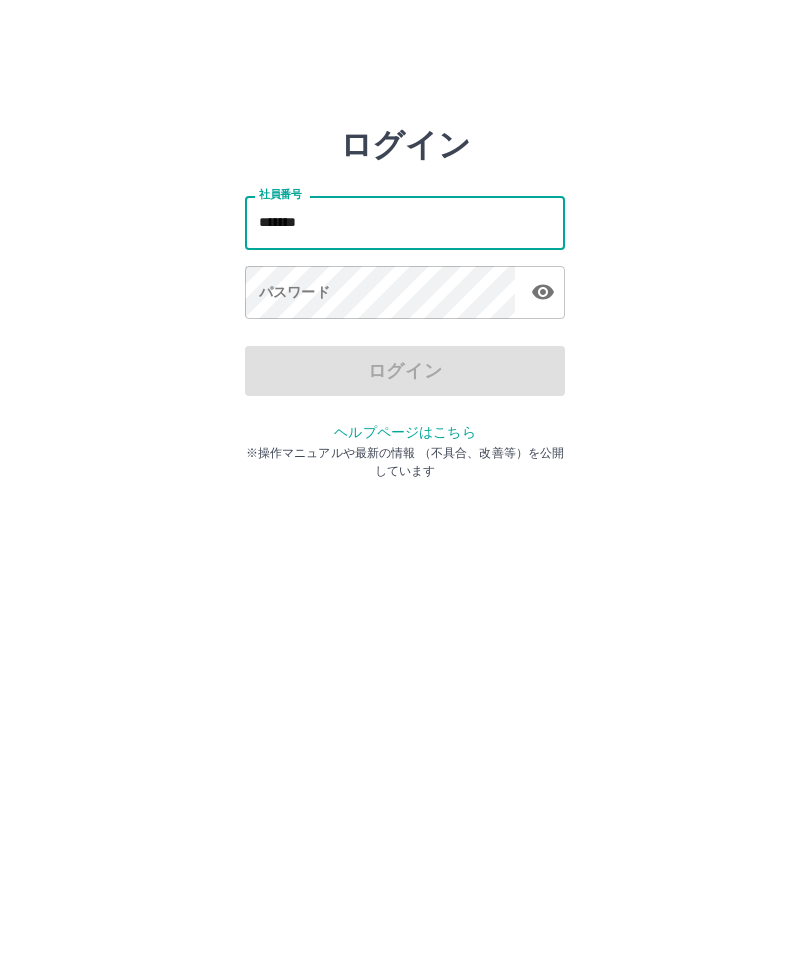 type on "*******" 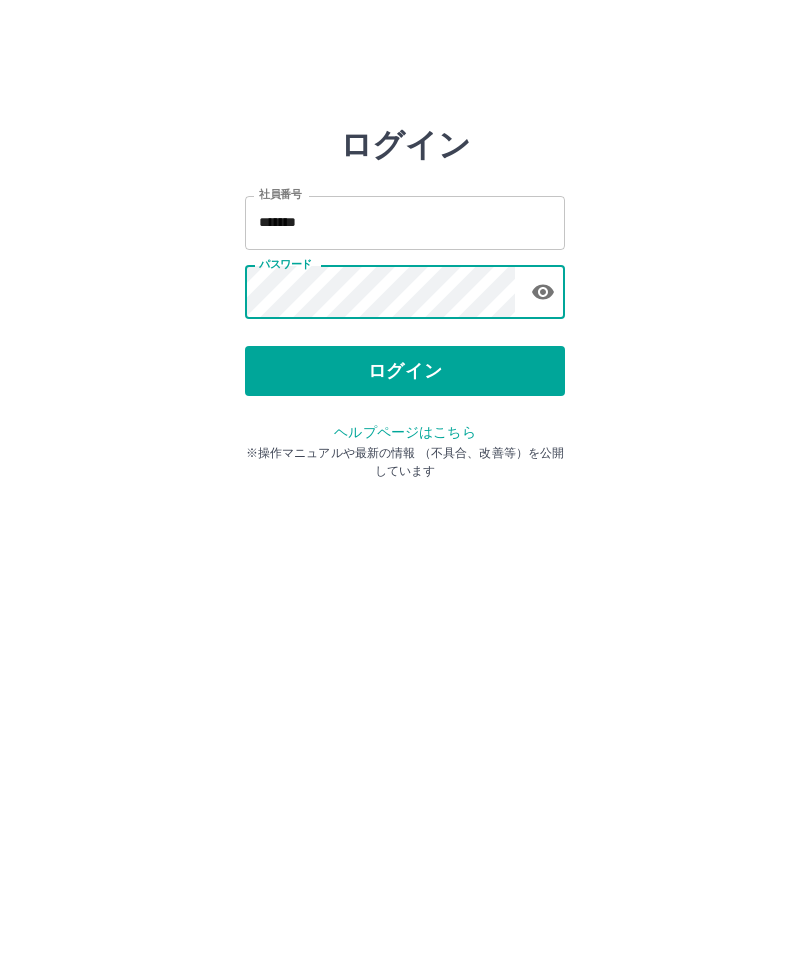 click on "ログイン" at bounding box center (405, 371) 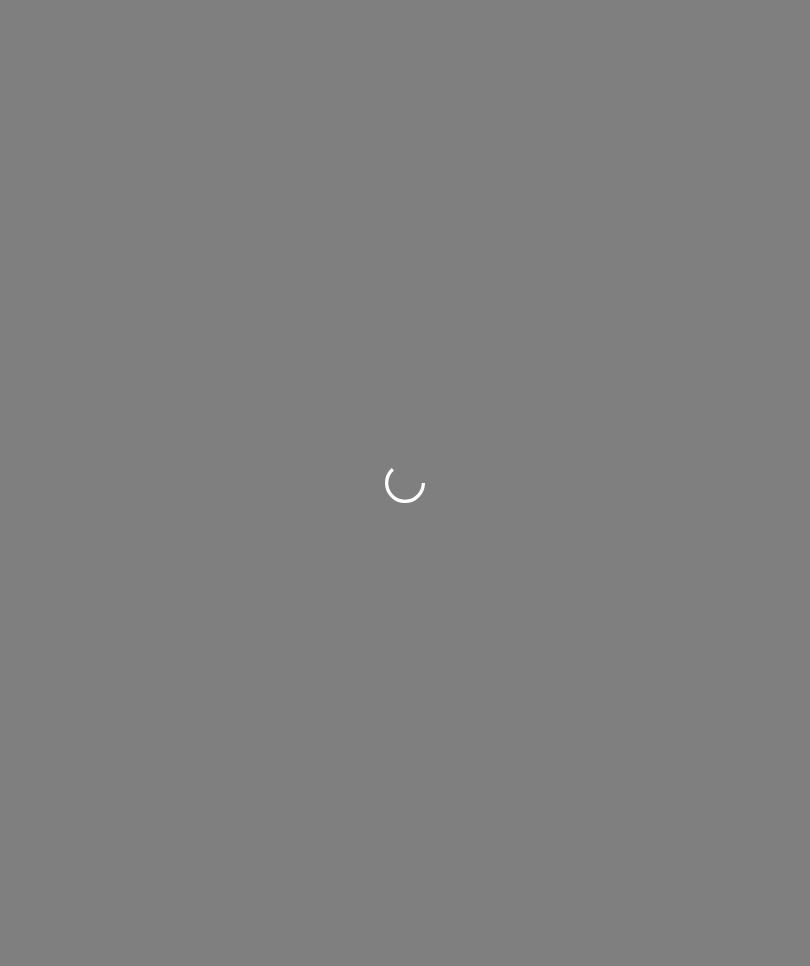 scroll, scrollTop: 0, scrollLeft: 0, axis: both 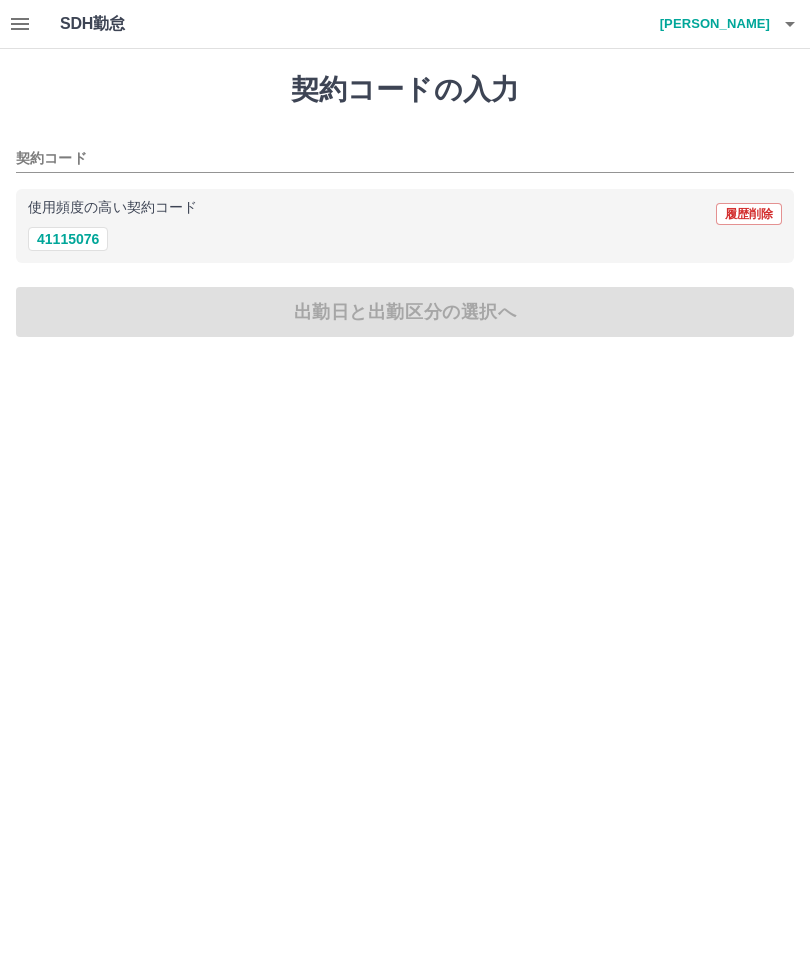 click on "41115076" at bounding box center [68, 239] 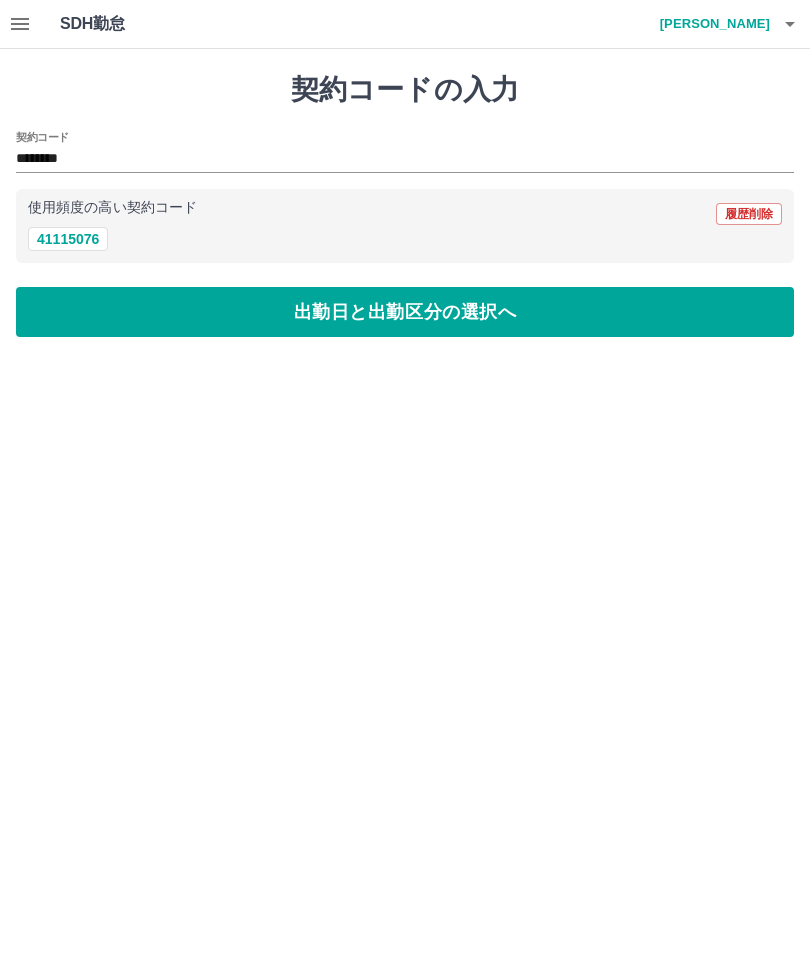 click on "出勤日と出勤区分の選択へ" at bounding box center (405, 312) 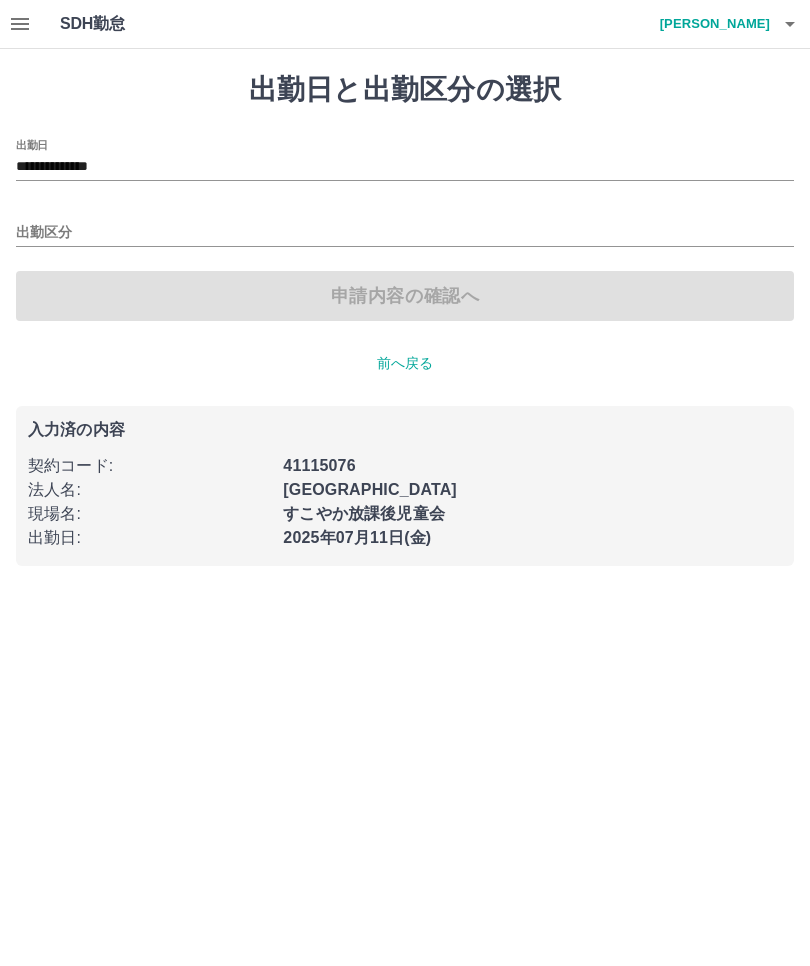 click on "出勤区分" at bounding box center [405, 233] 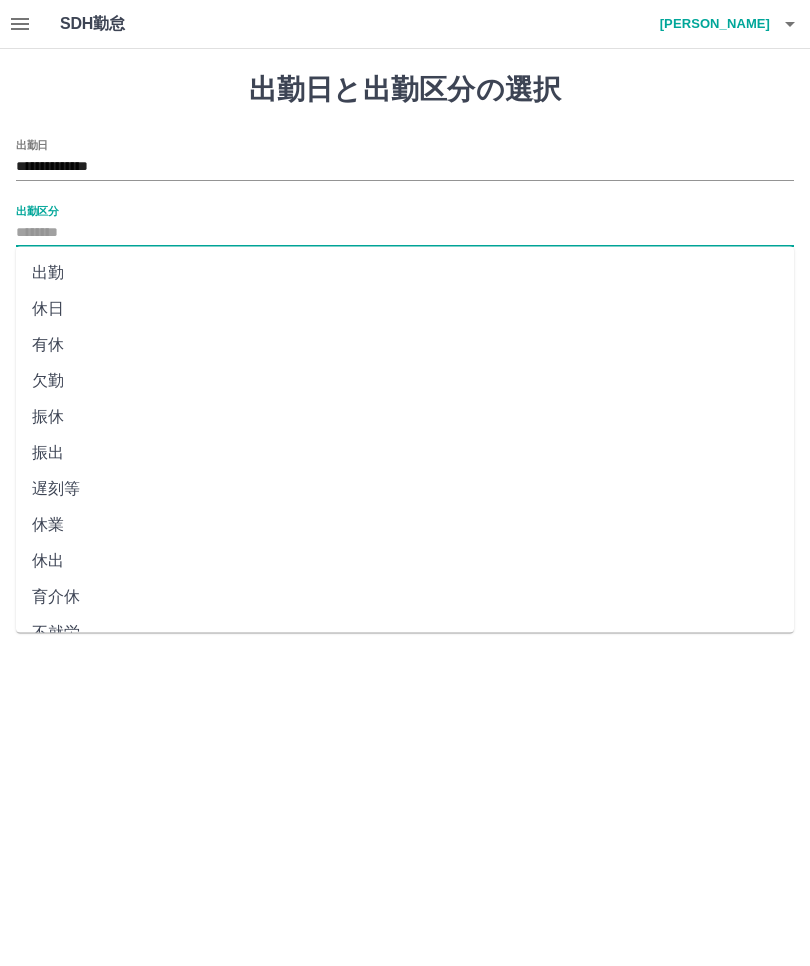click on "出勤" at bounding box center [405, 273] 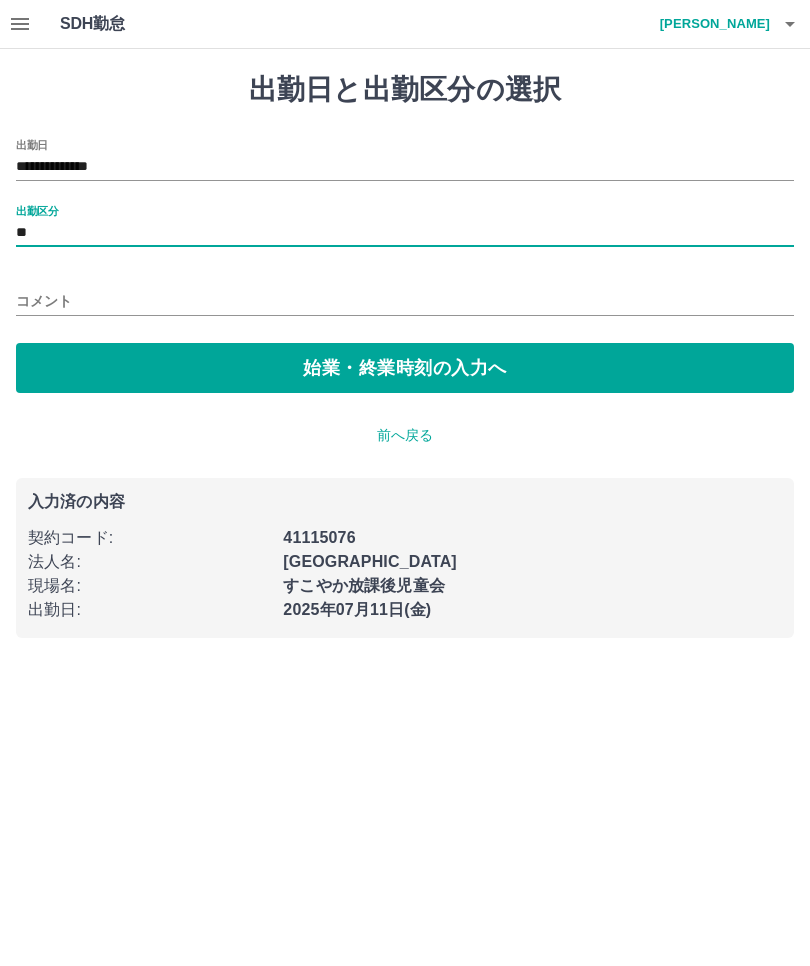 click on "始業・終業時刻の入力へ" at bounding box center [405, 368] 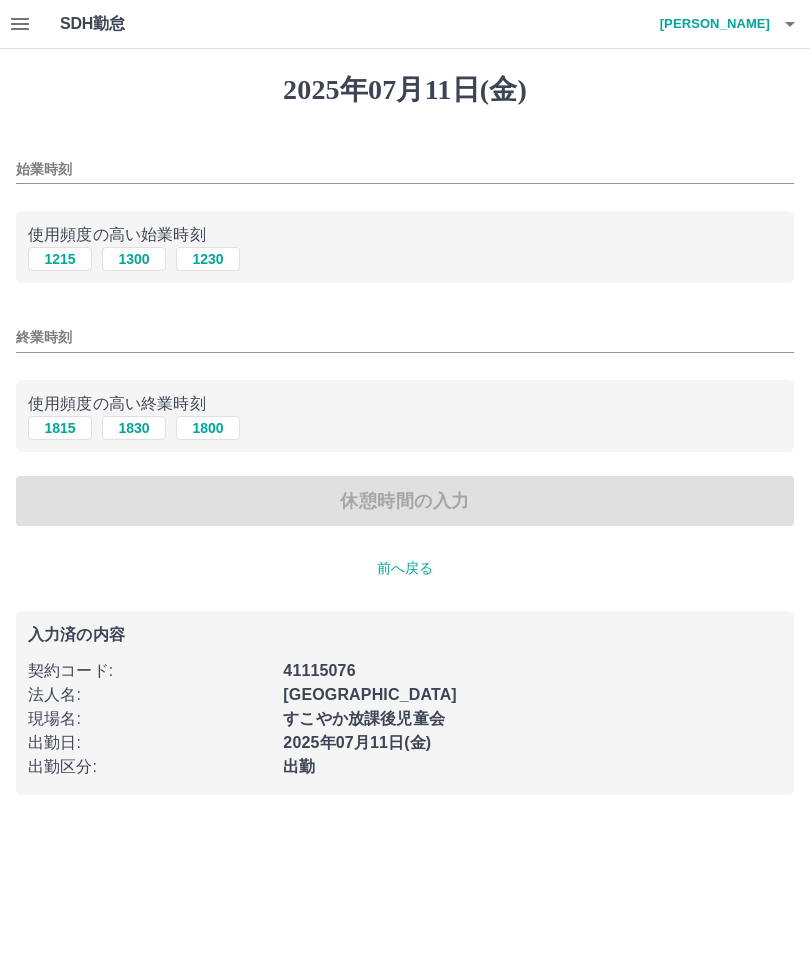 click on "1300" at bounding box center [134, 259] 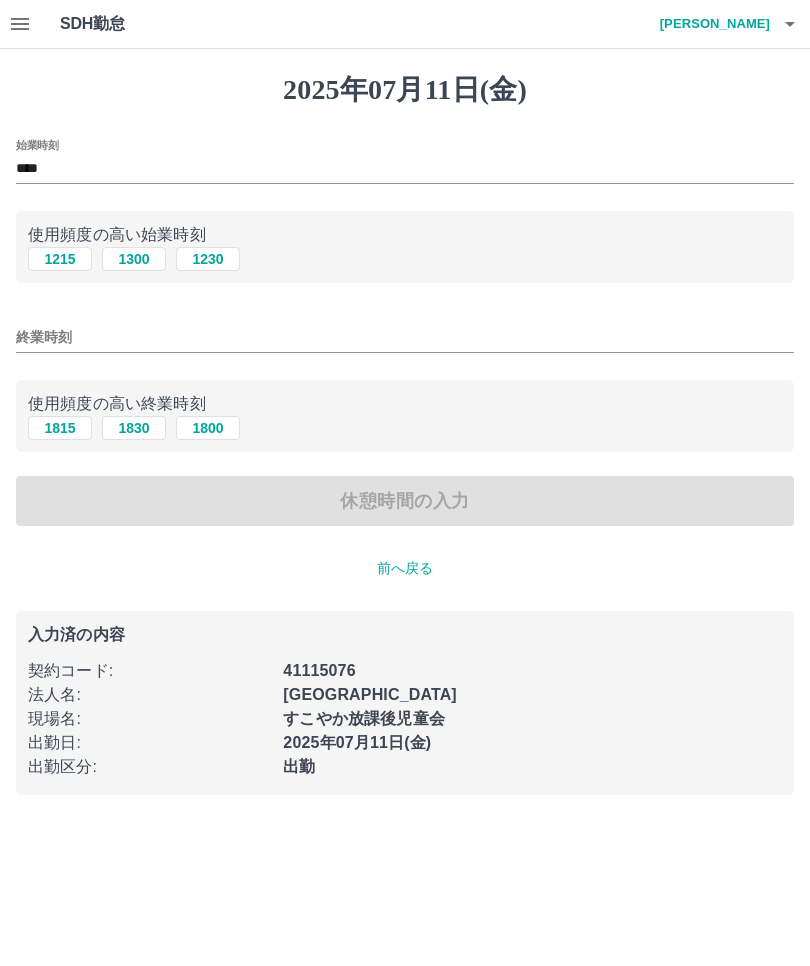 click on "1830" at bounding box center (134, 428) 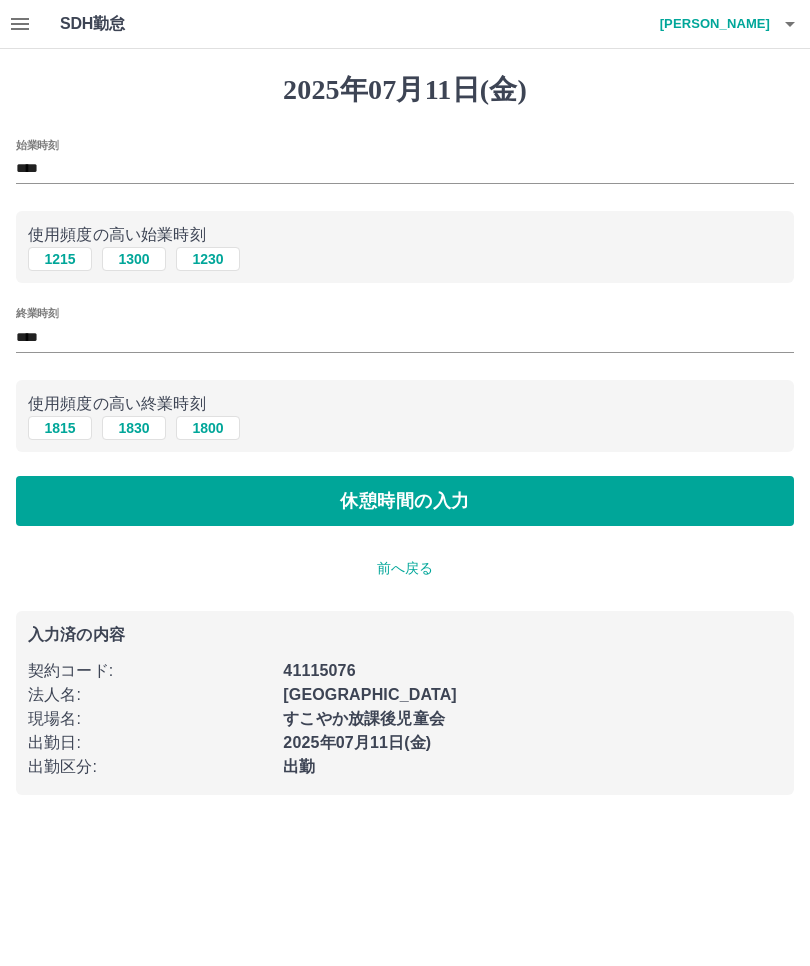 click on "休憩時間の入力" at bounding box center (405, 501) 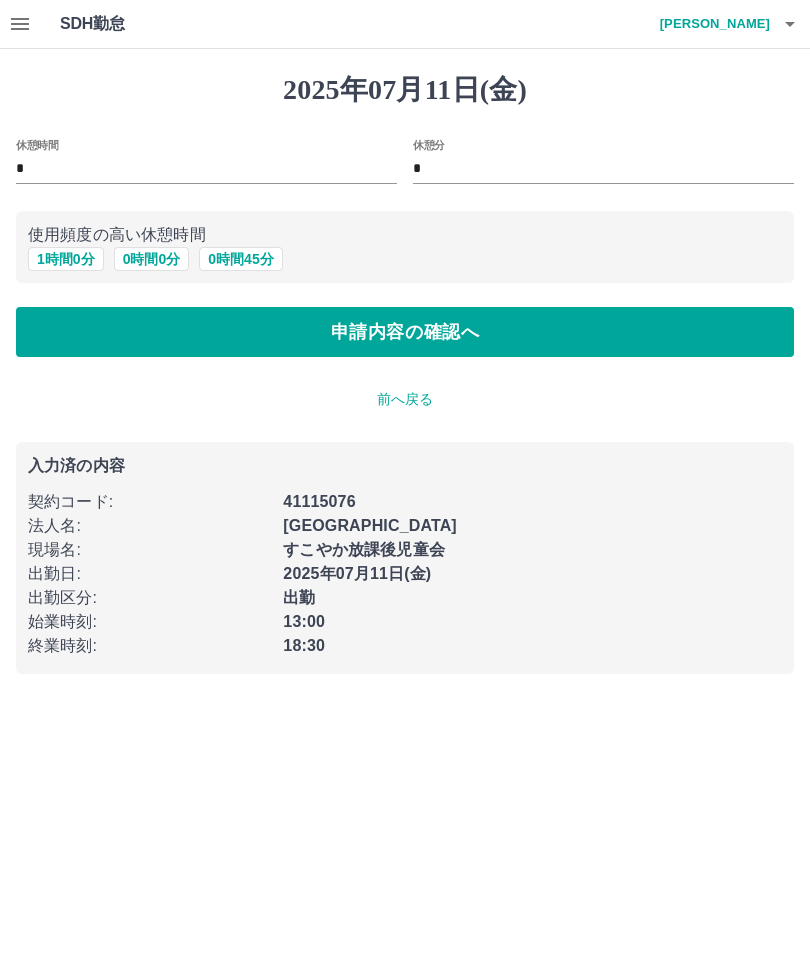 click on "0 時間 0 分" at bounding box center [152, 259] 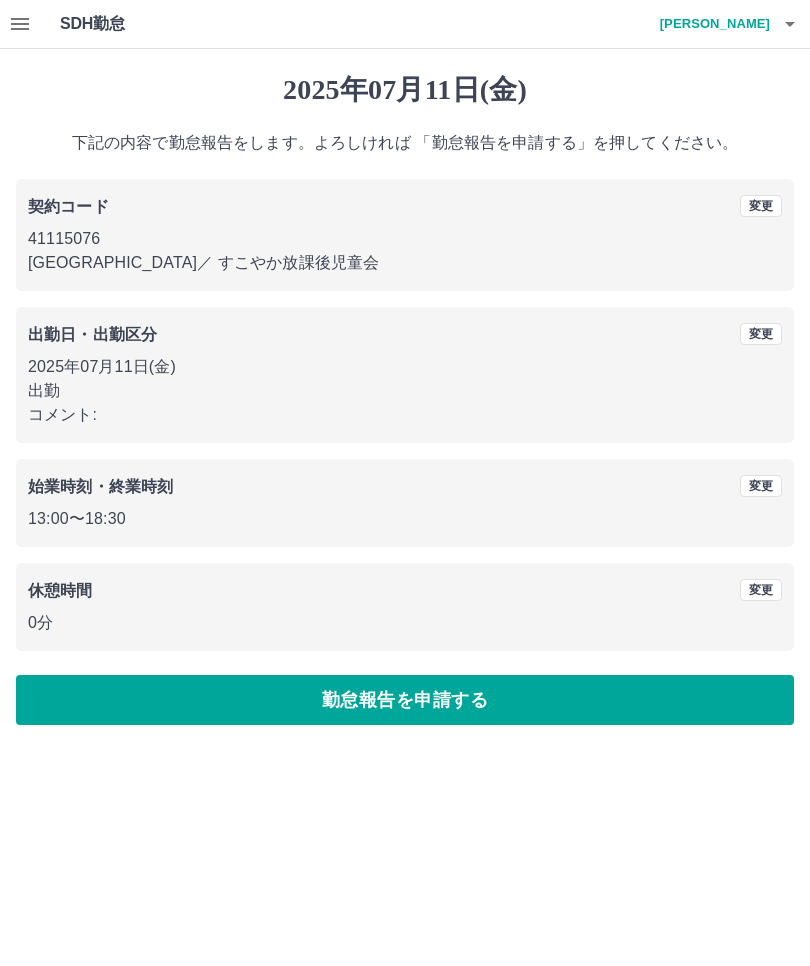click on "勤怠報告を申請する" at bounding box center (405, 700) 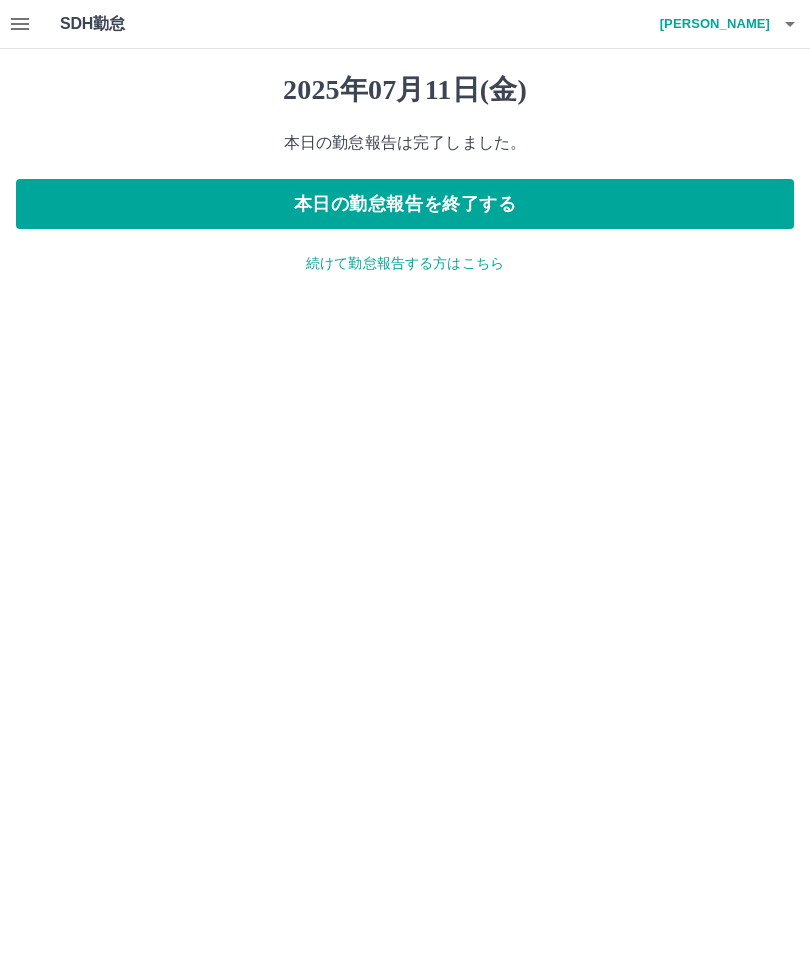 click on "本日の勤怠報告を終了する" at bounding box center [405, 204] 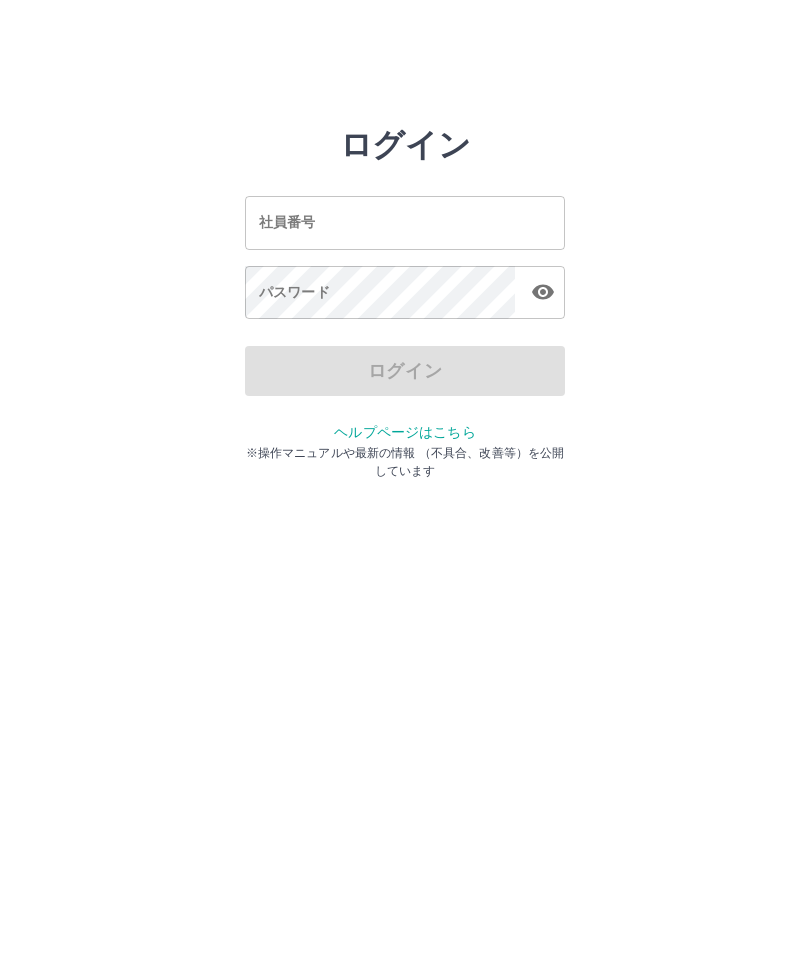 scroll, scrollTop: 0, scrollLeft: 0, axis: both 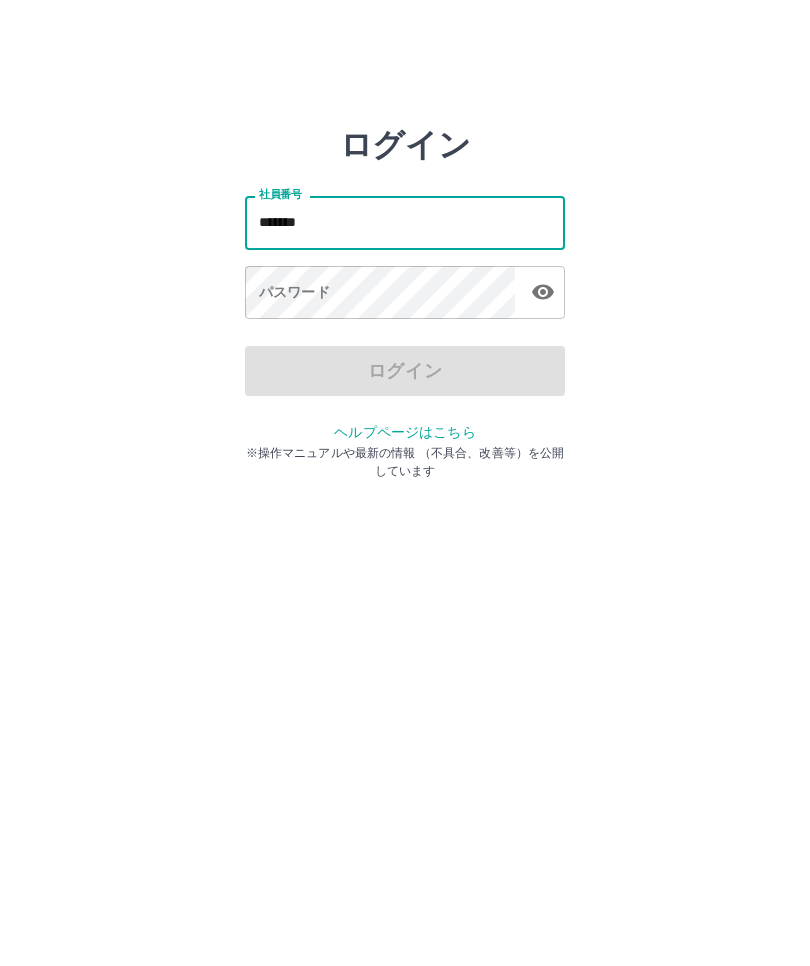 type on "*******" 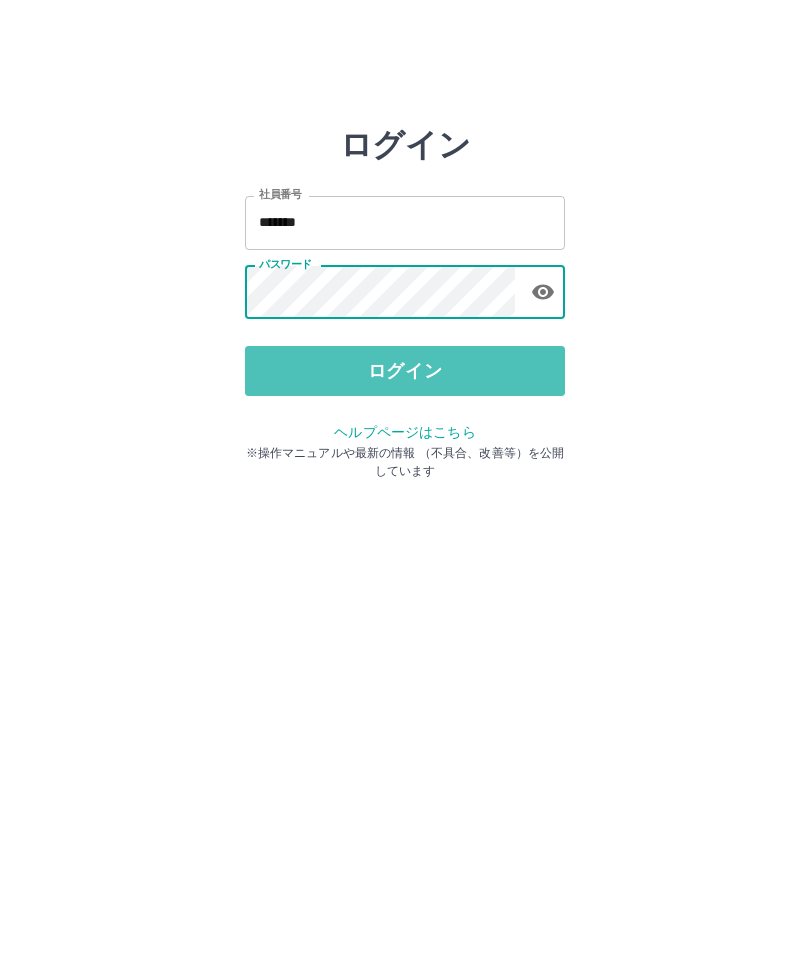 click on "ログイン" at bounding box center [405, 371] 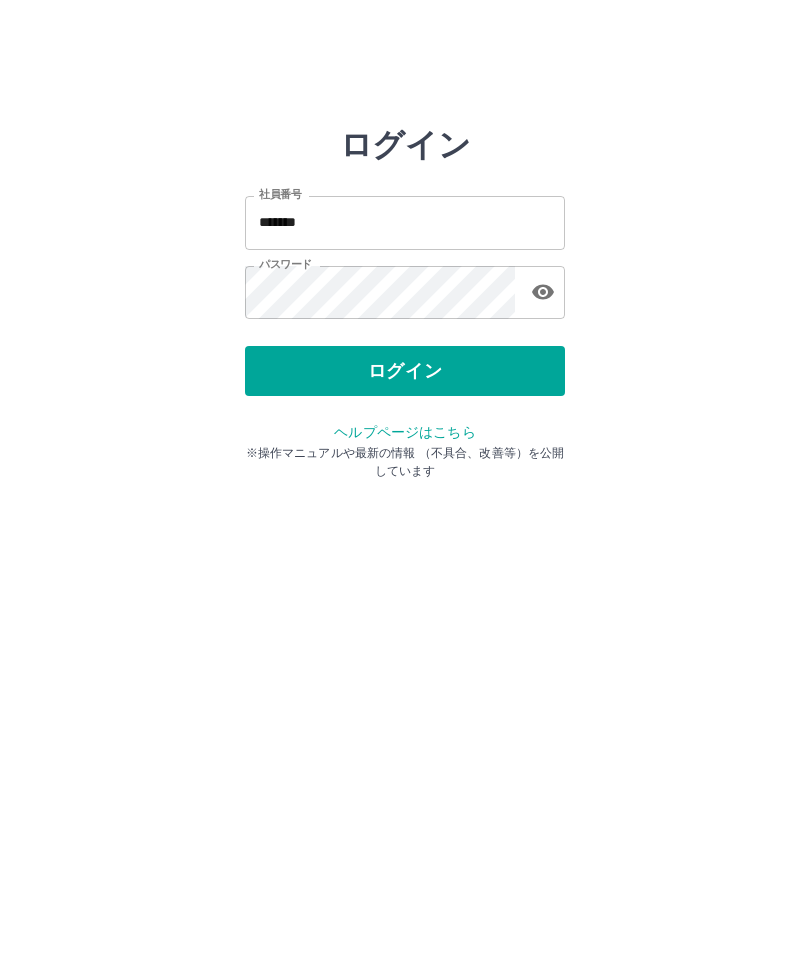 click on "ログイン 社員番号 ******* 社員番号 パスワード パスワード ログイン ヘルプページはこちら ※操作マニュアルや最新の情報 （不具合、改善等）を公開しています" at bounding box center [405, 223] 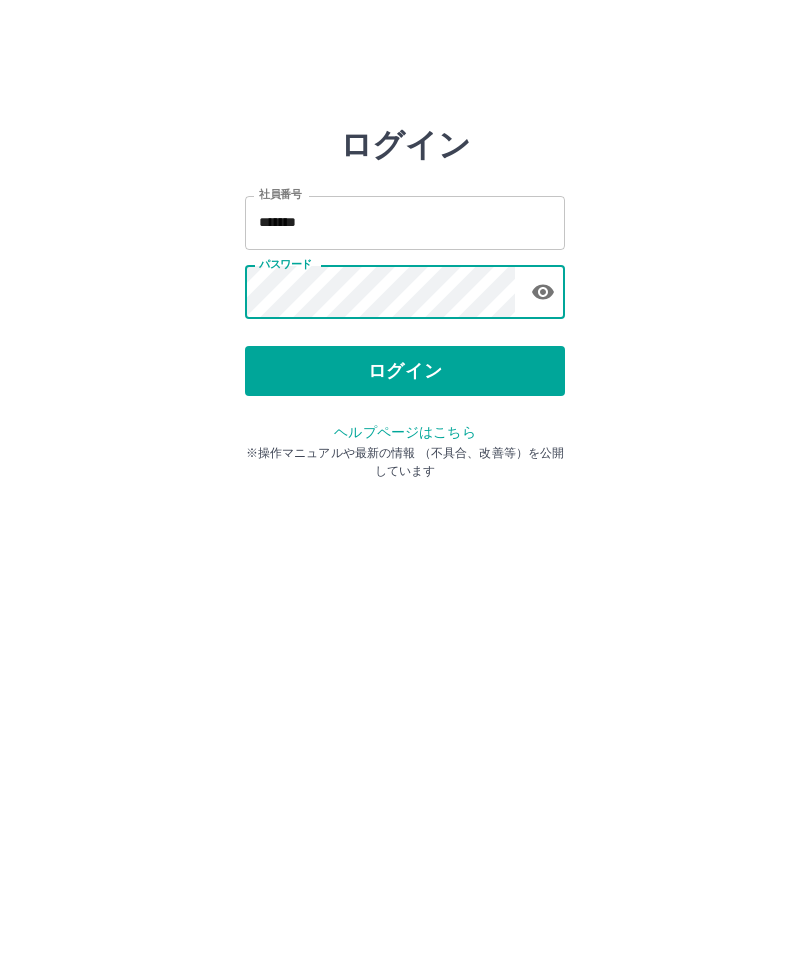 click on "ログイン" at bounding box center (405, 371) 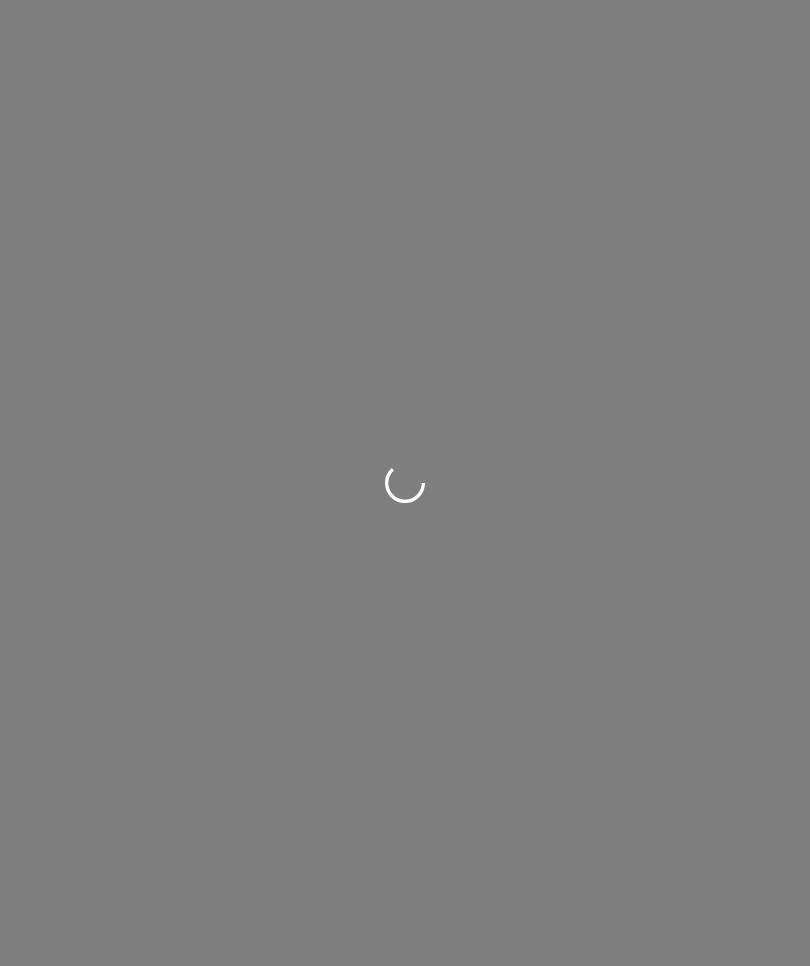 scroll, scrollTop: 0, scrollLeft: 0, axis: both 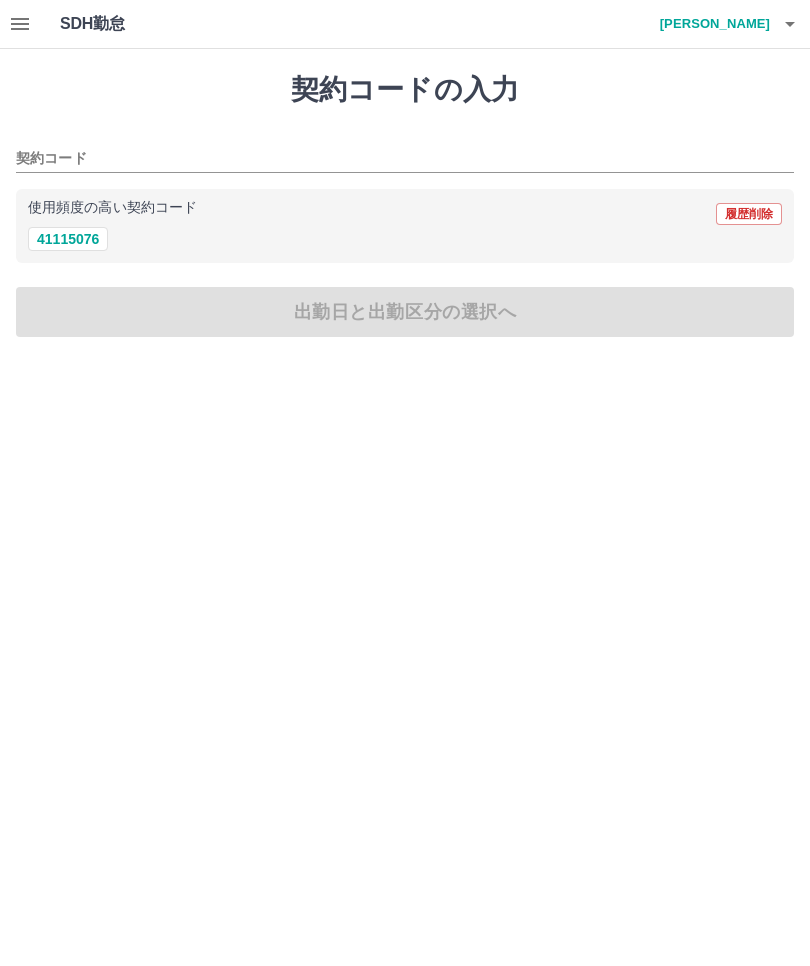 click on "41115076" at bounding box center [68, 239] 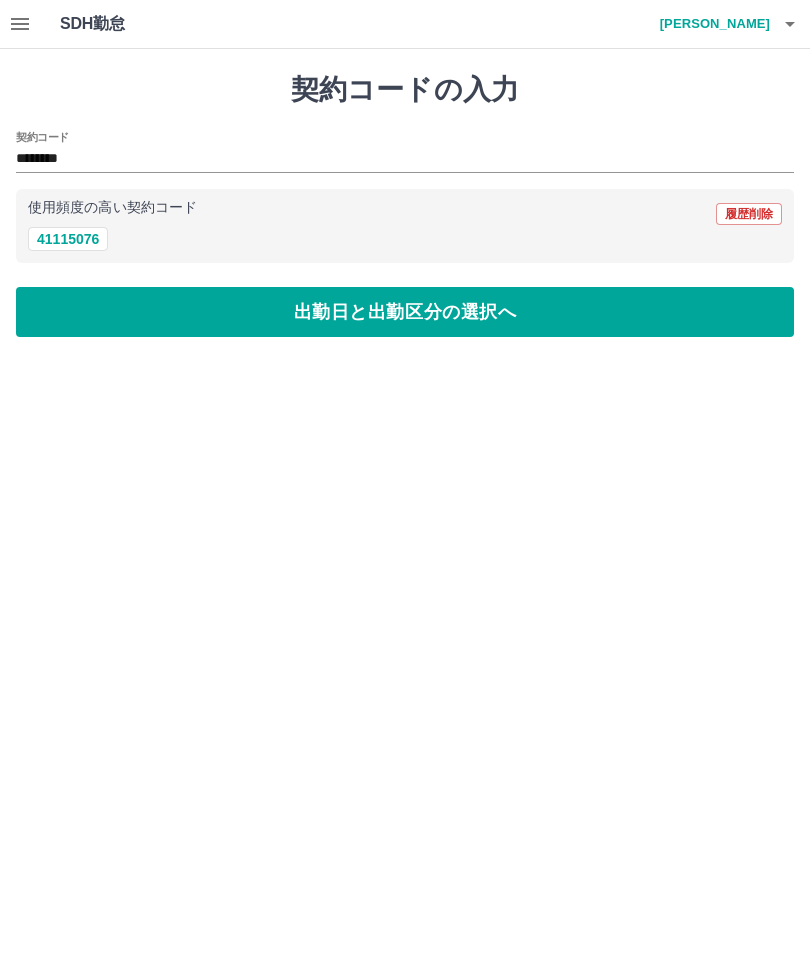click on "出勤日と出勤区分の選択へ" at bounding box center (405, 312) 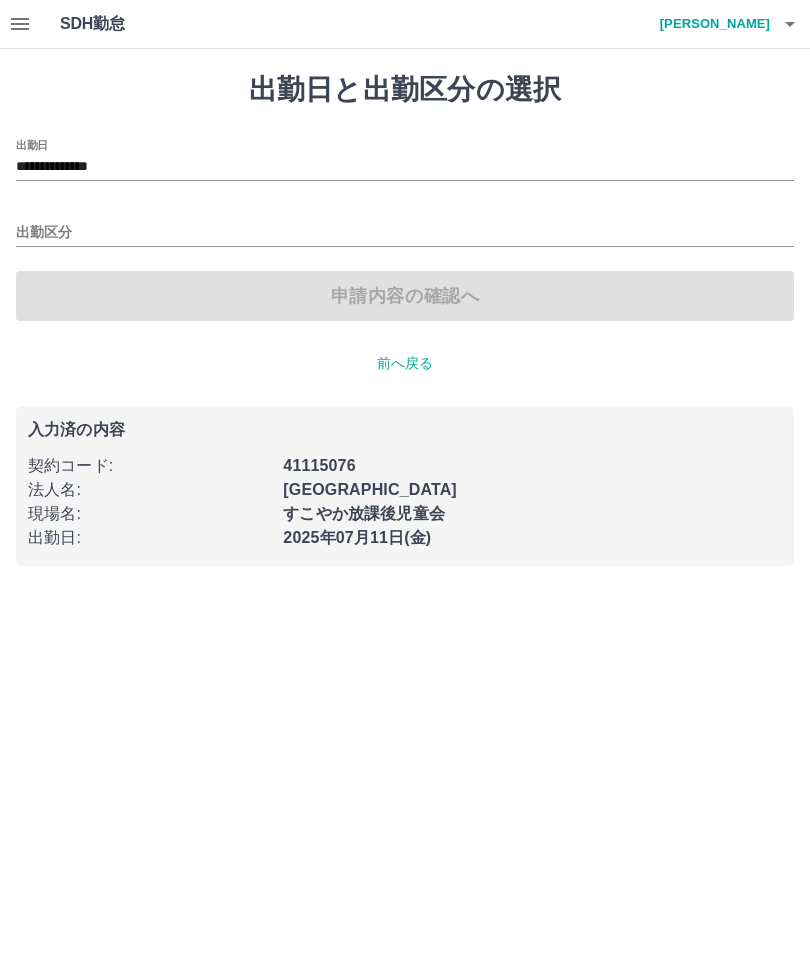 click on "出勤区分" at bounding box center (405, 233) 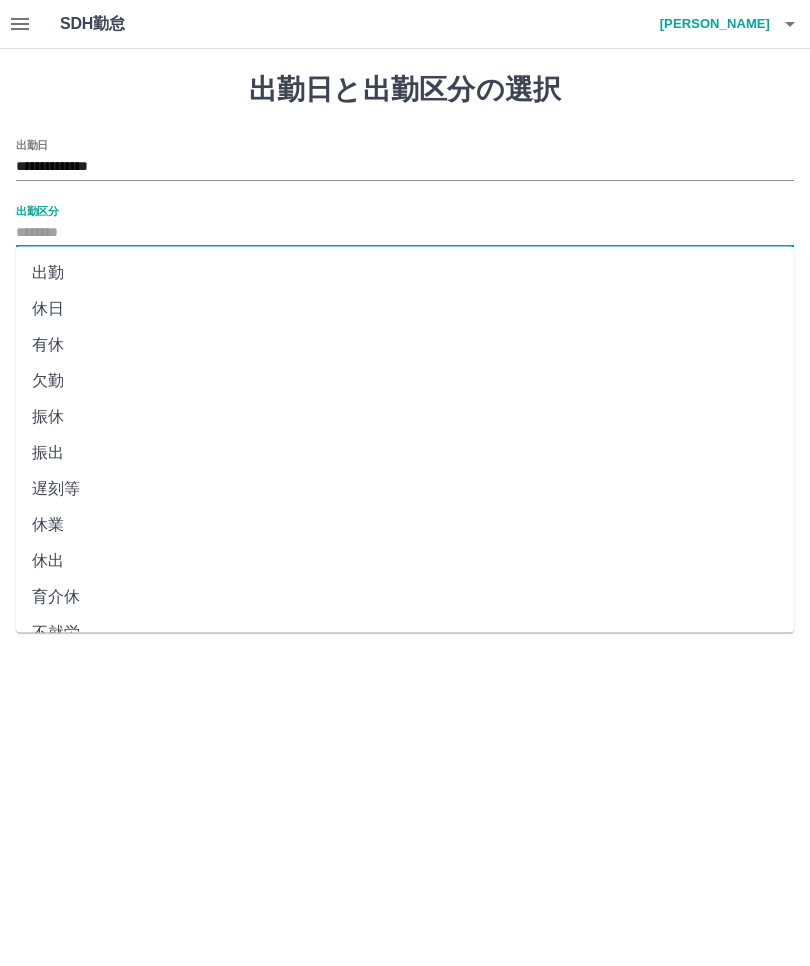 click on "出勤" at bounding box center [405, 273] 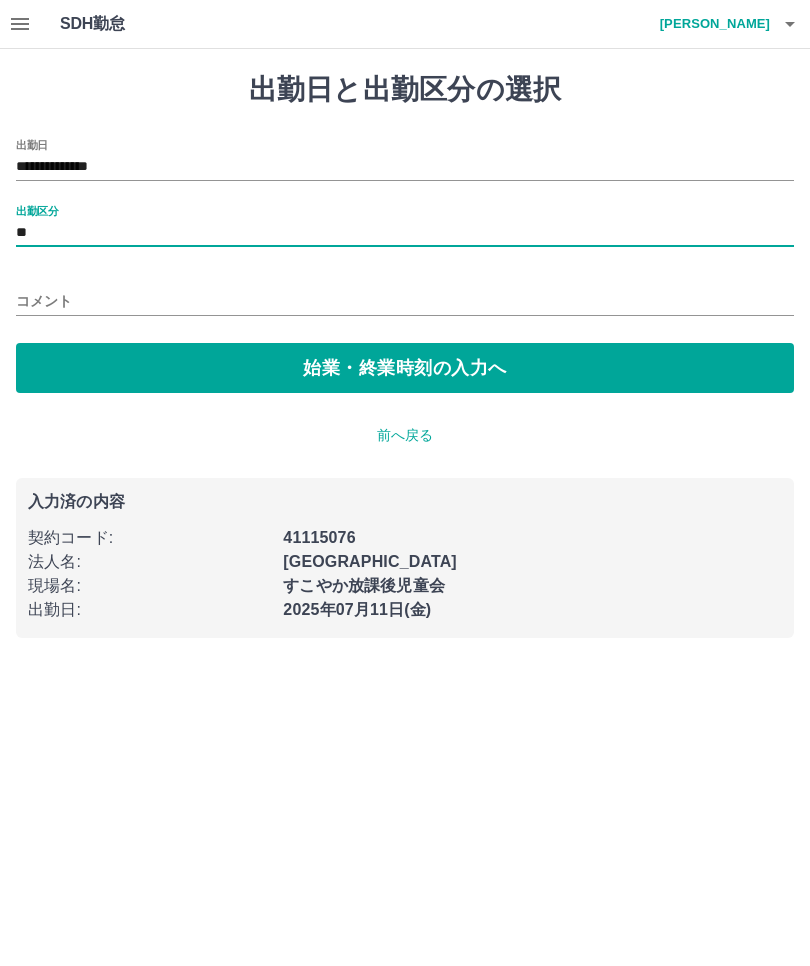 click on "始業・終業時刻の入力へ" at bounding box center [405, 368] 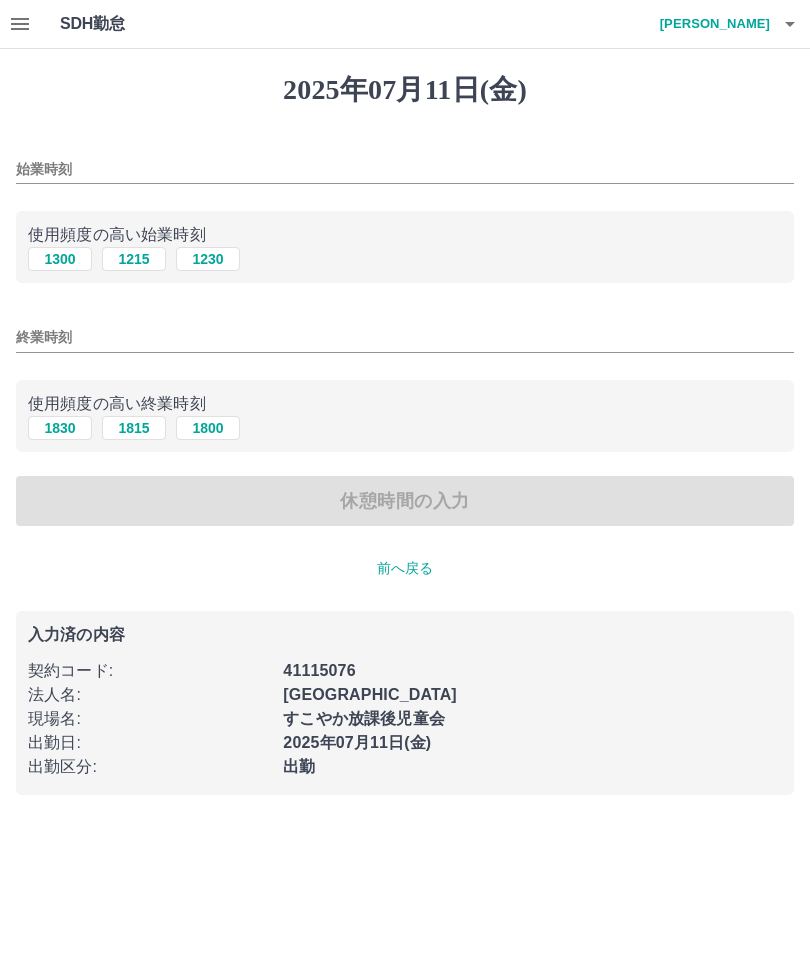 click on "1300" at bounding box center (60, 259) 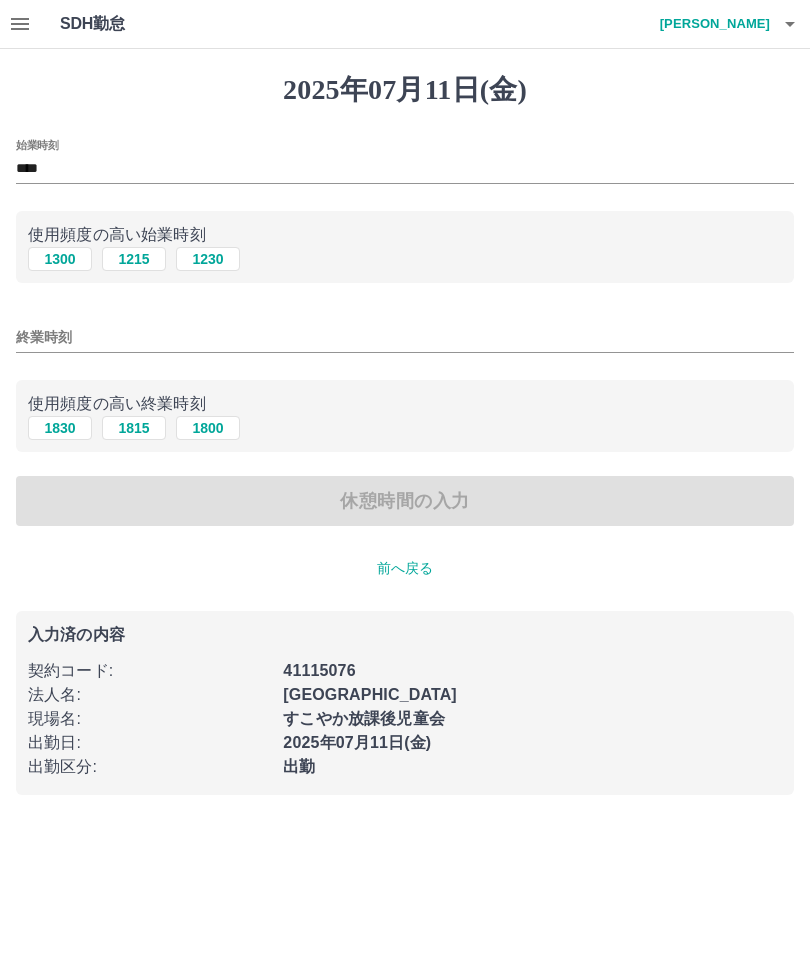 click on "1830" at bounding box center (60, 428) 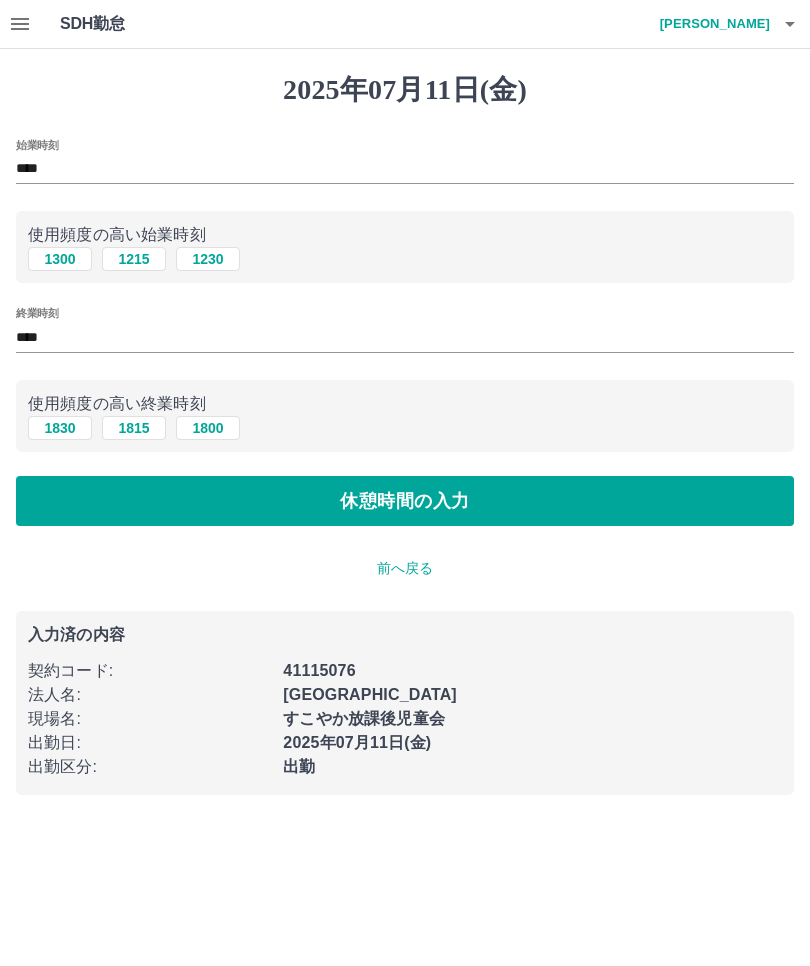 click on "休憩時間の入力" at bounding box center [405, 501] 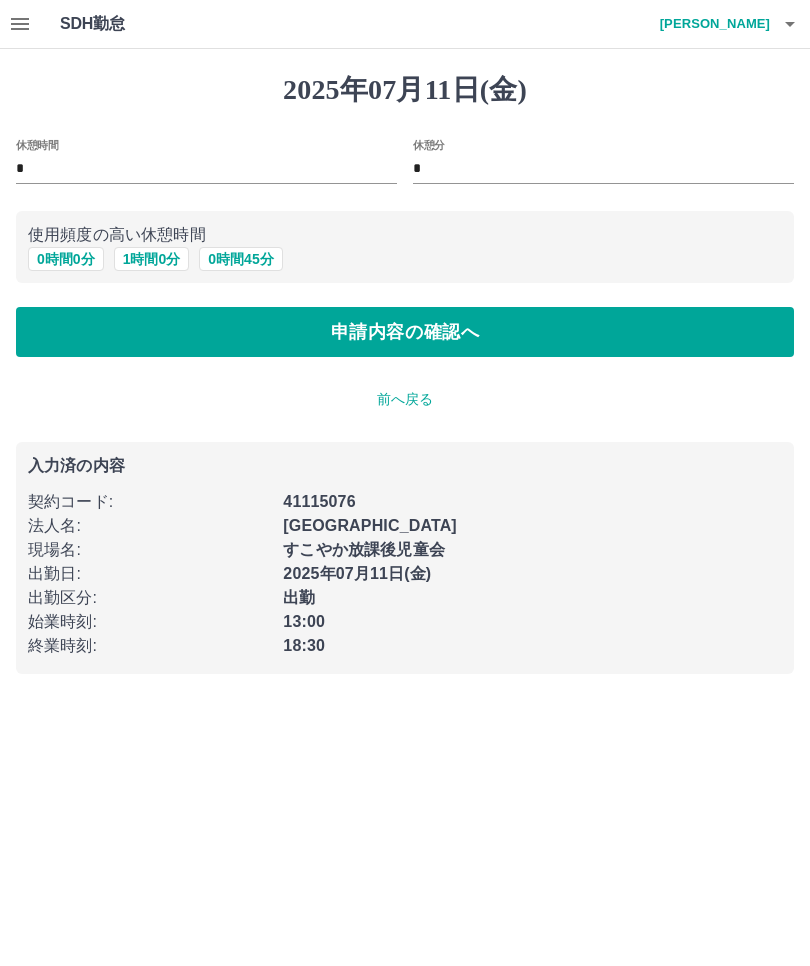 click on "申請内容の確認へ" at bounding box center [405, 332] 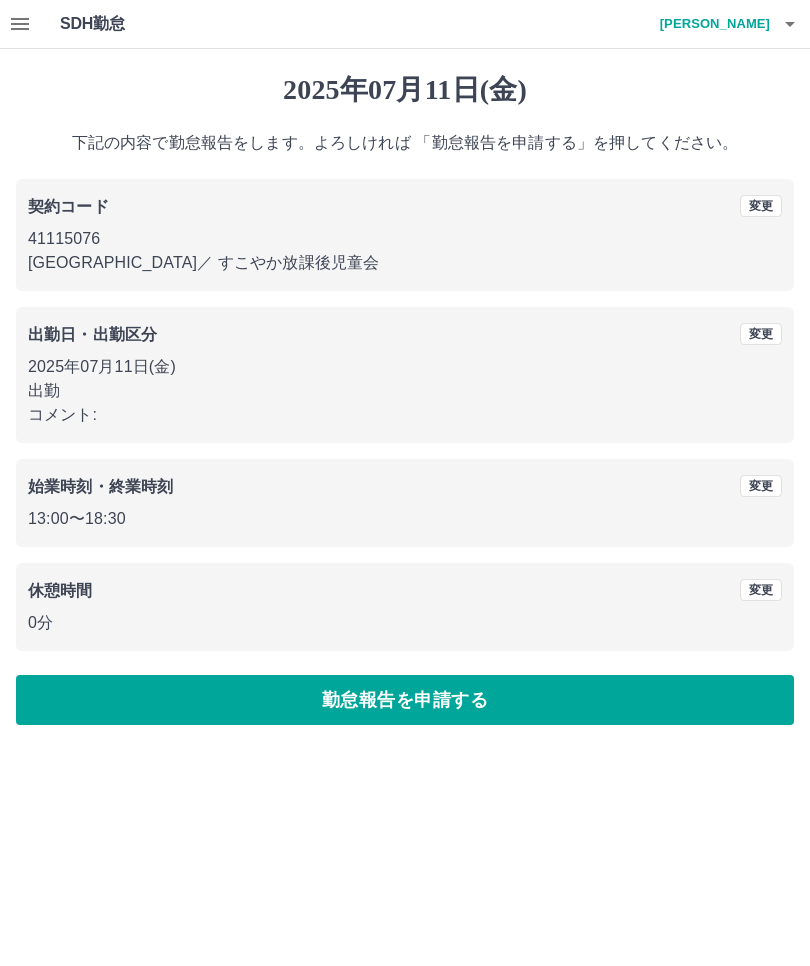 click on "勤怠報告を申請する" at bounding box center (405, 700) 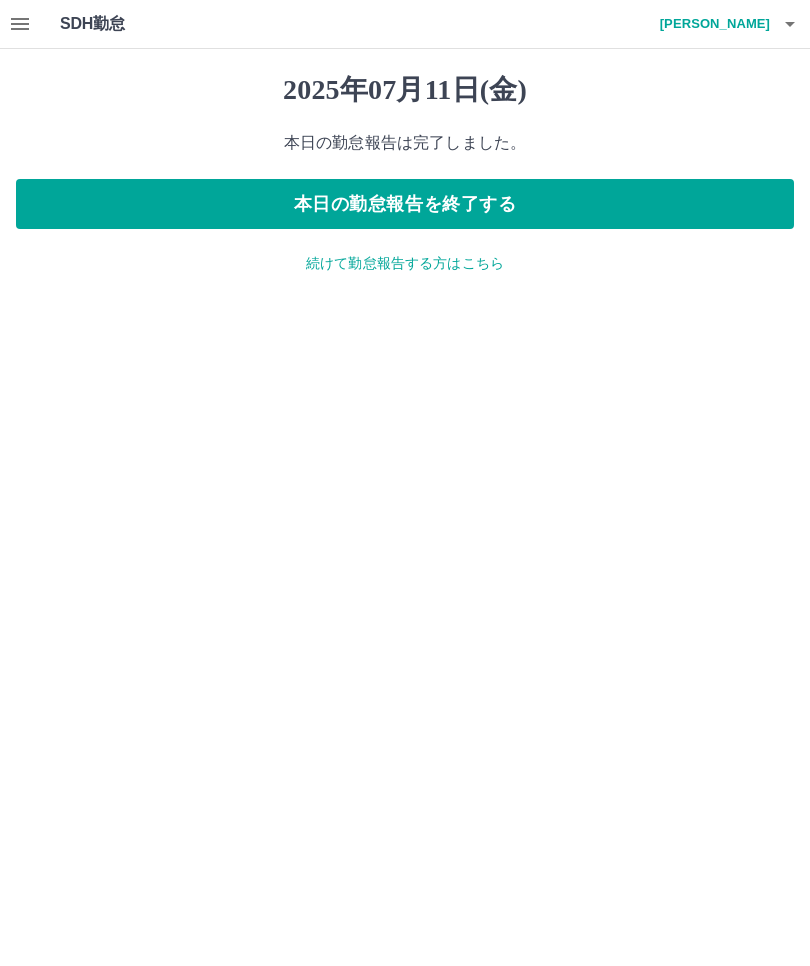 click on "本日の勤怠報告を終了する" at bounding box center (405, 204) 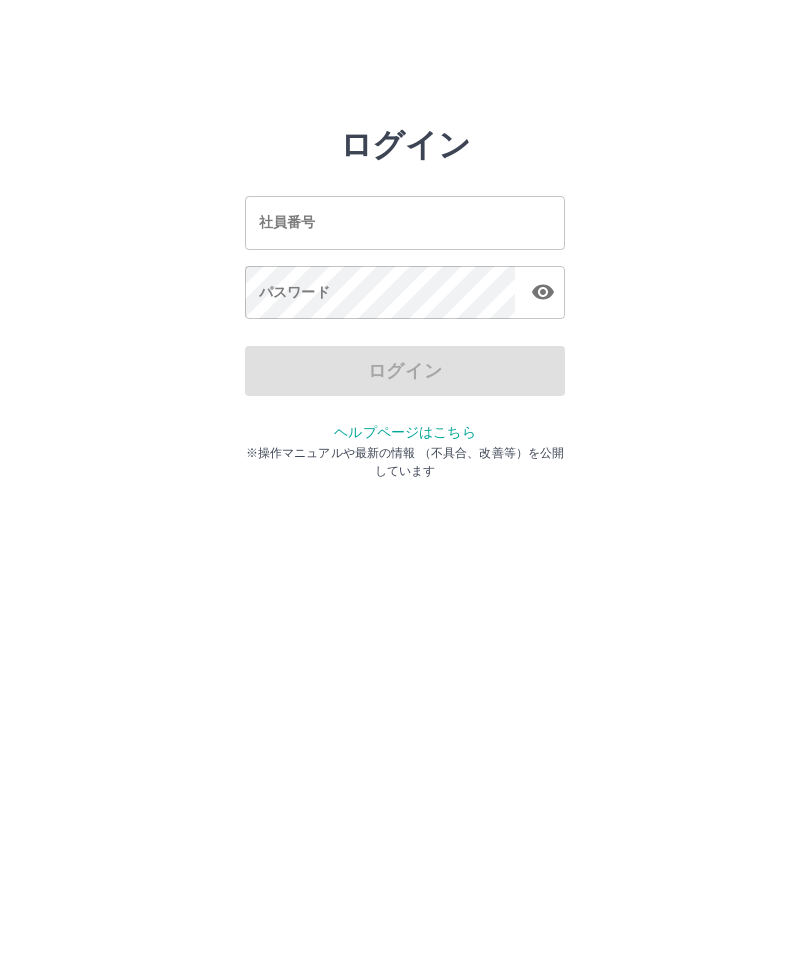 scroll, scrollTop: 0, scrollLeft: 0, axis: both 